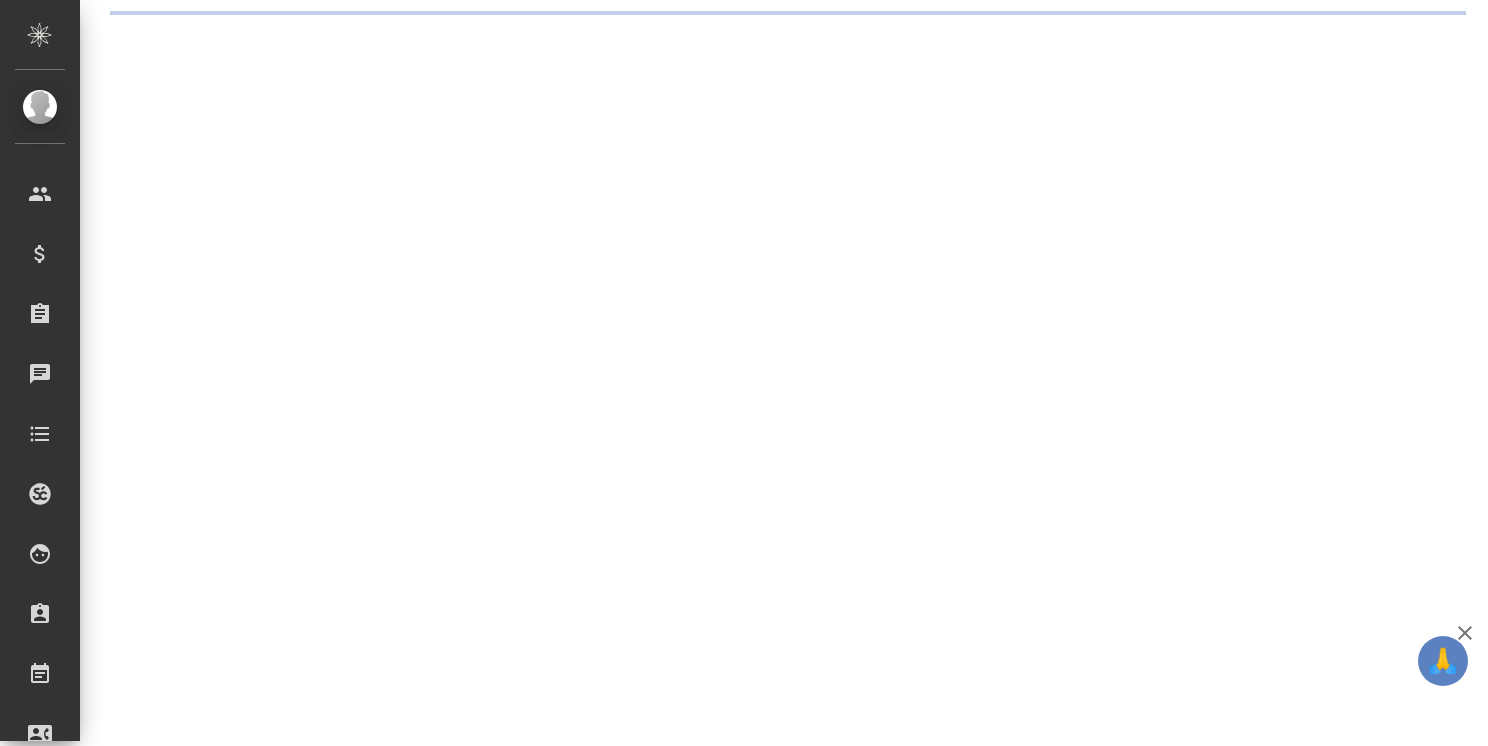 scroll, scrollTop: 0, scrollLeft: 0, axis: both 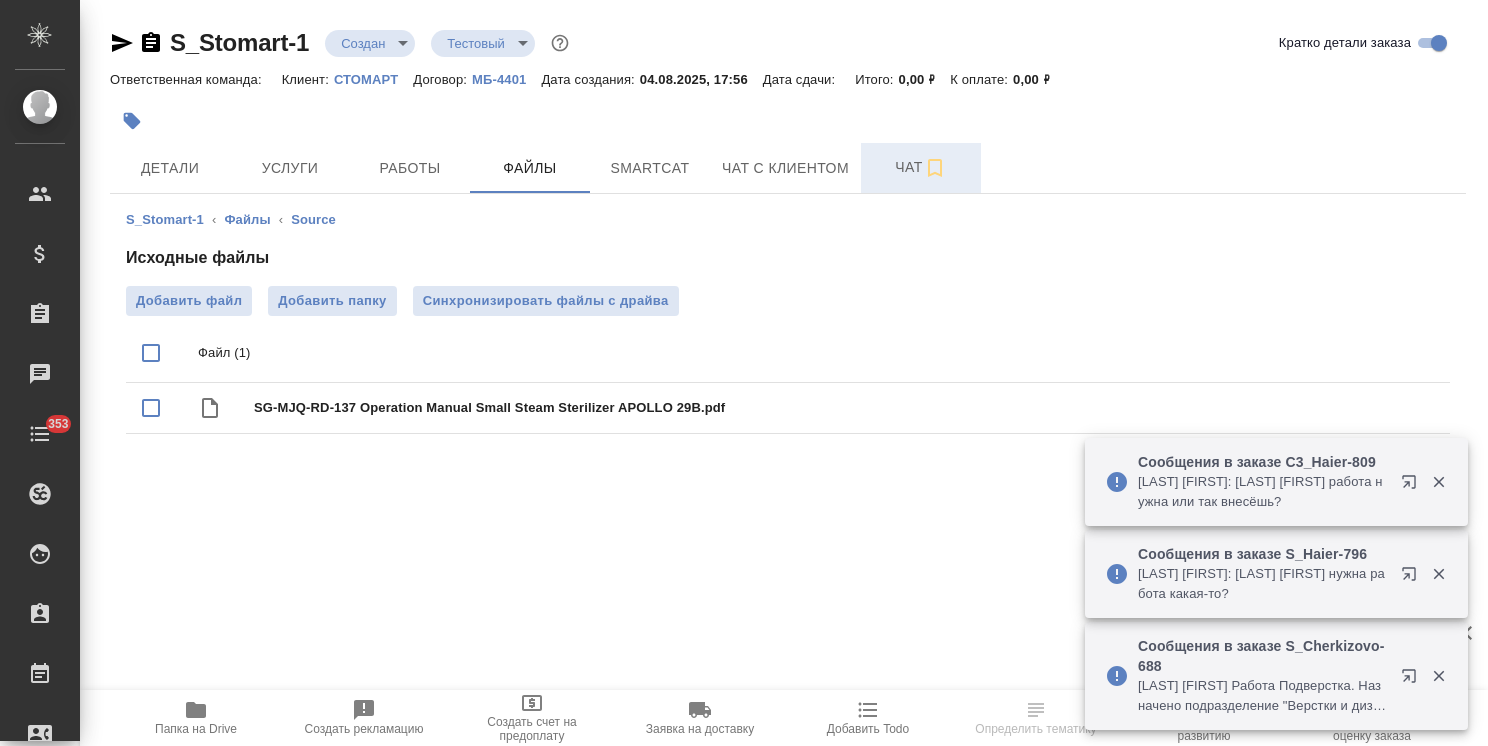 click on "Чат" at bounding box center [921, 168] 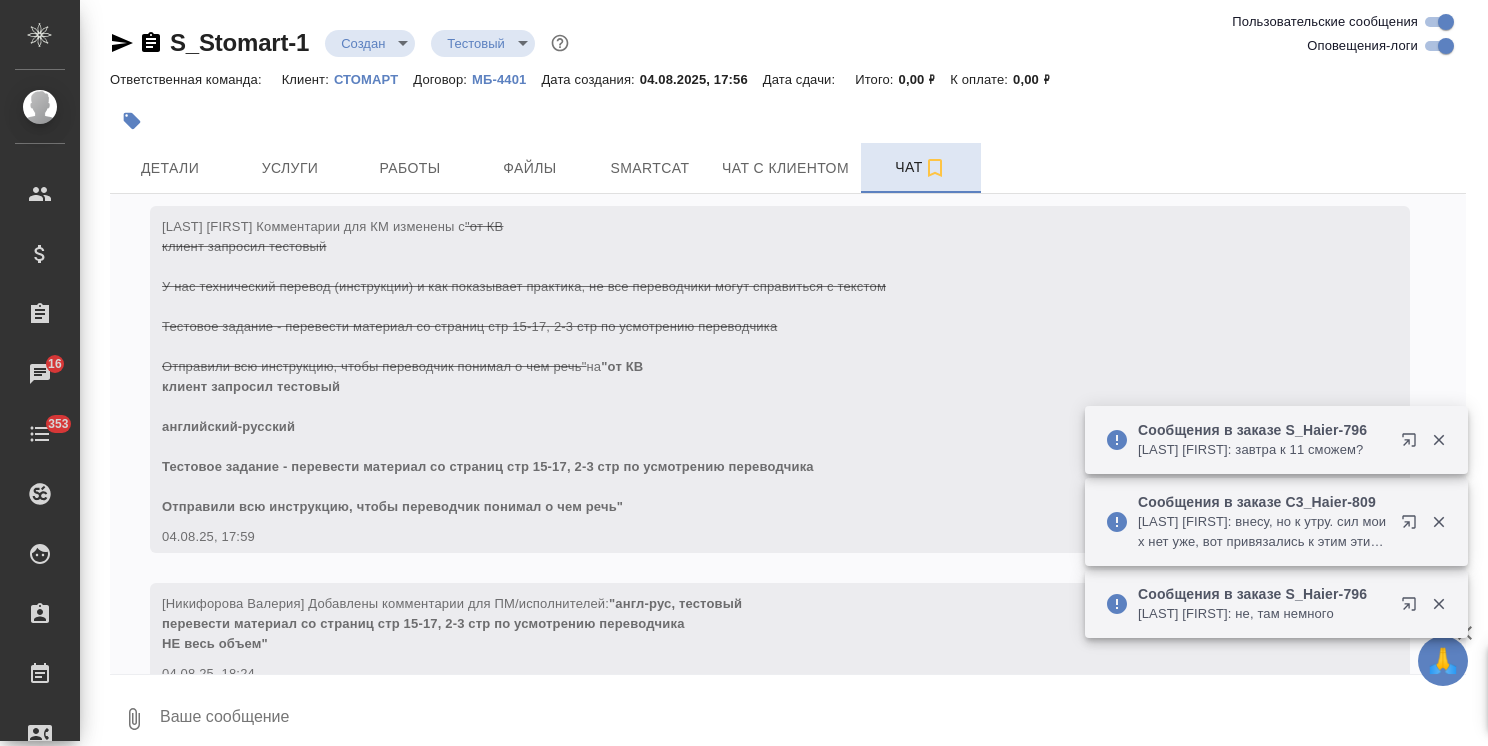 scroll, scrollTop: 120, scrollLeft: 0, axis: vertical 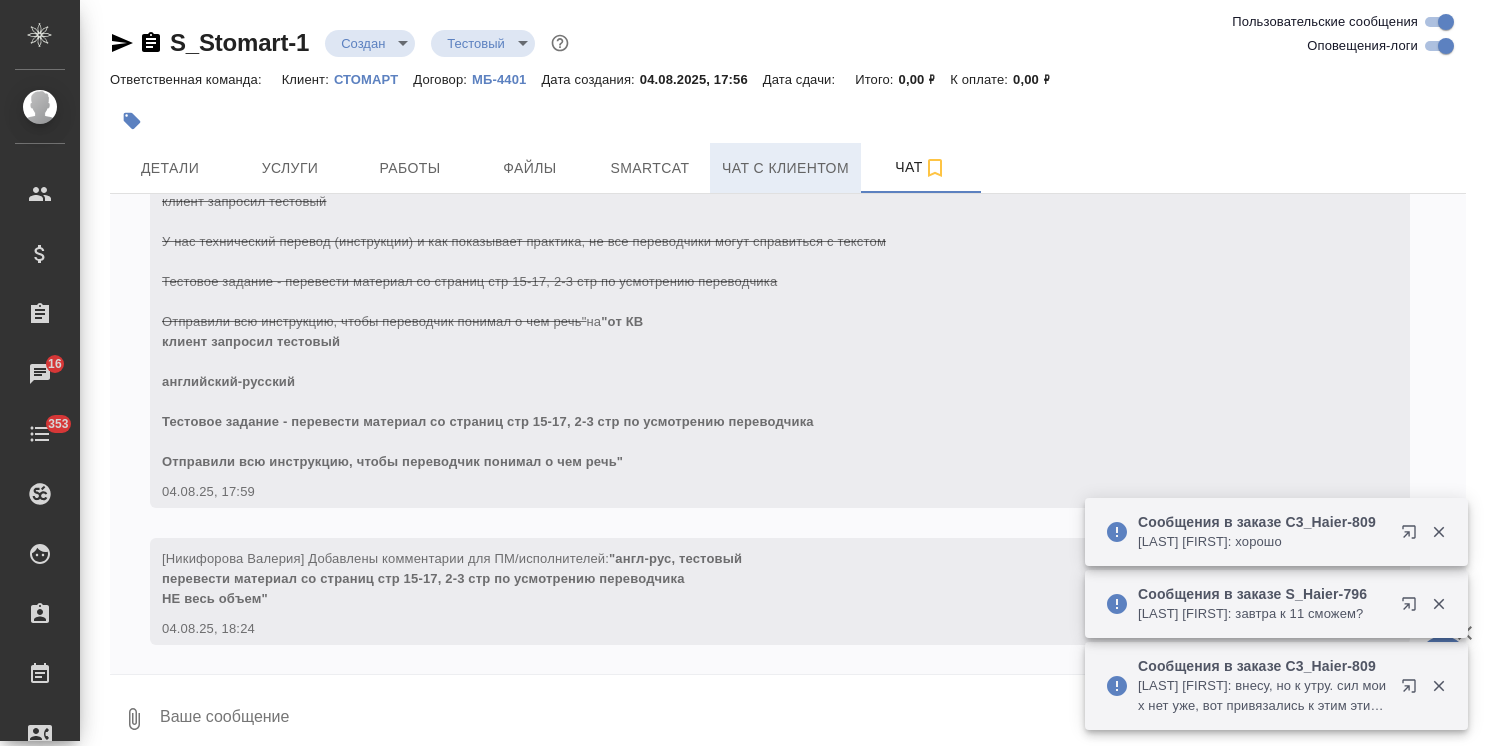 click on "Чат с клиентом" at bounding box center [785, 168] 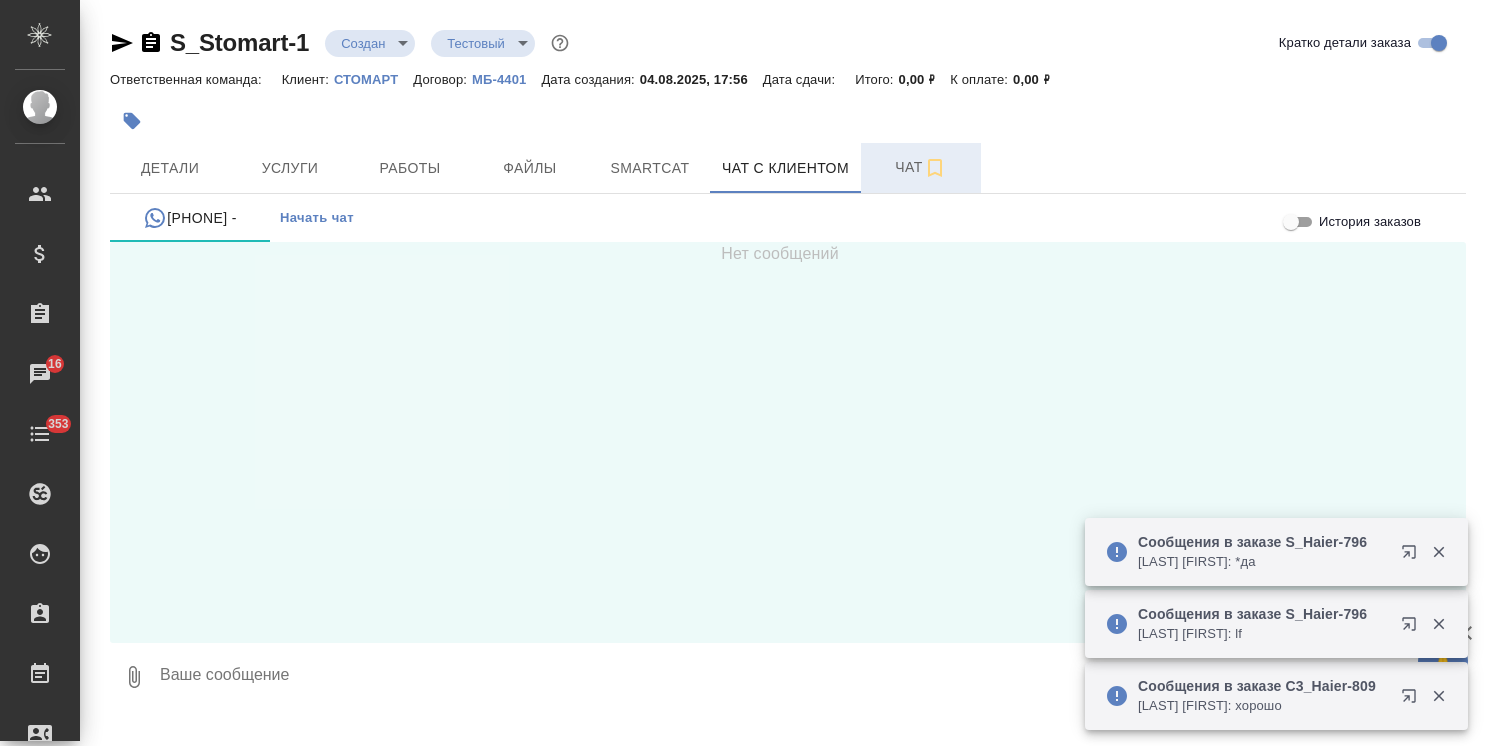 click on "Чат" at bounding box center [921, 168] 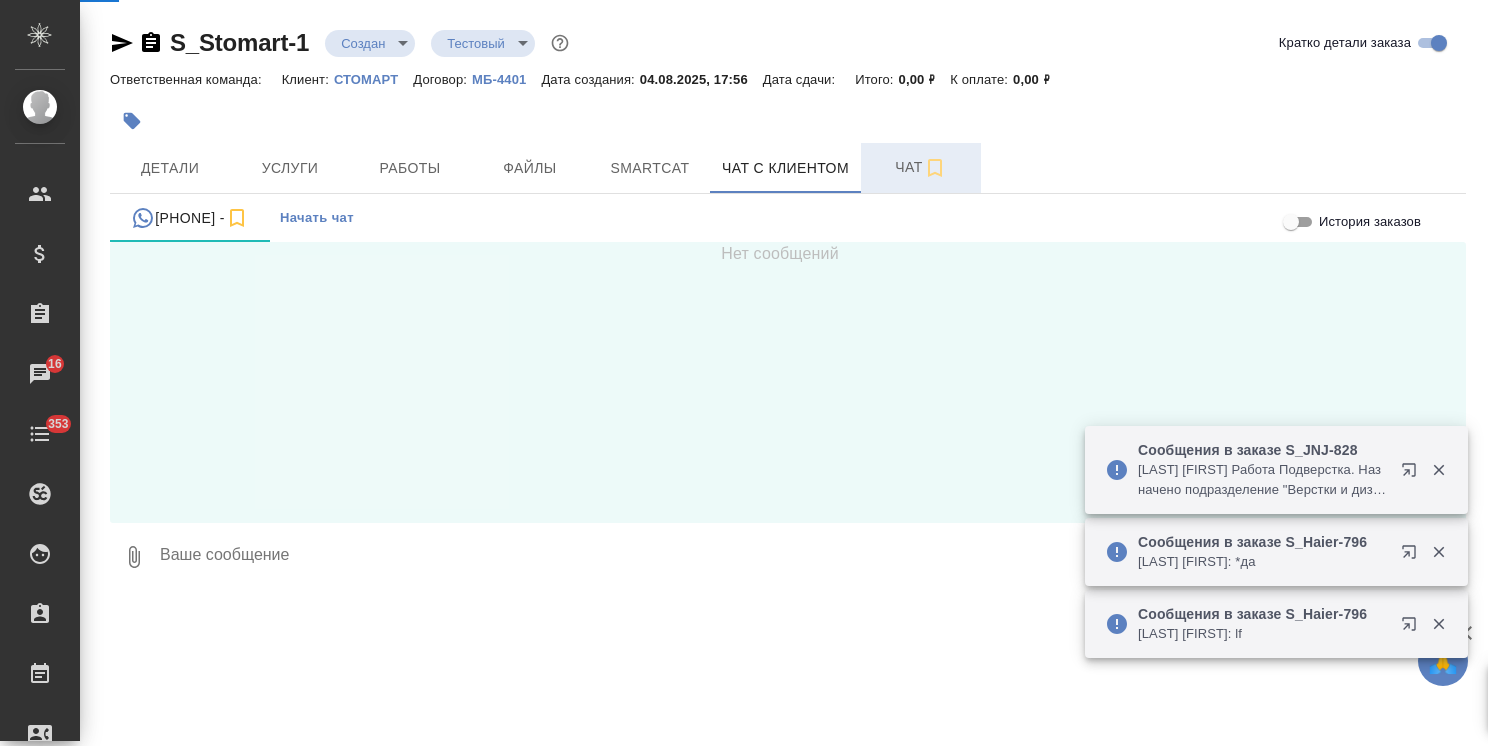 scroll, scrollTop: 102, scrollLeft: 0, axis: vertical 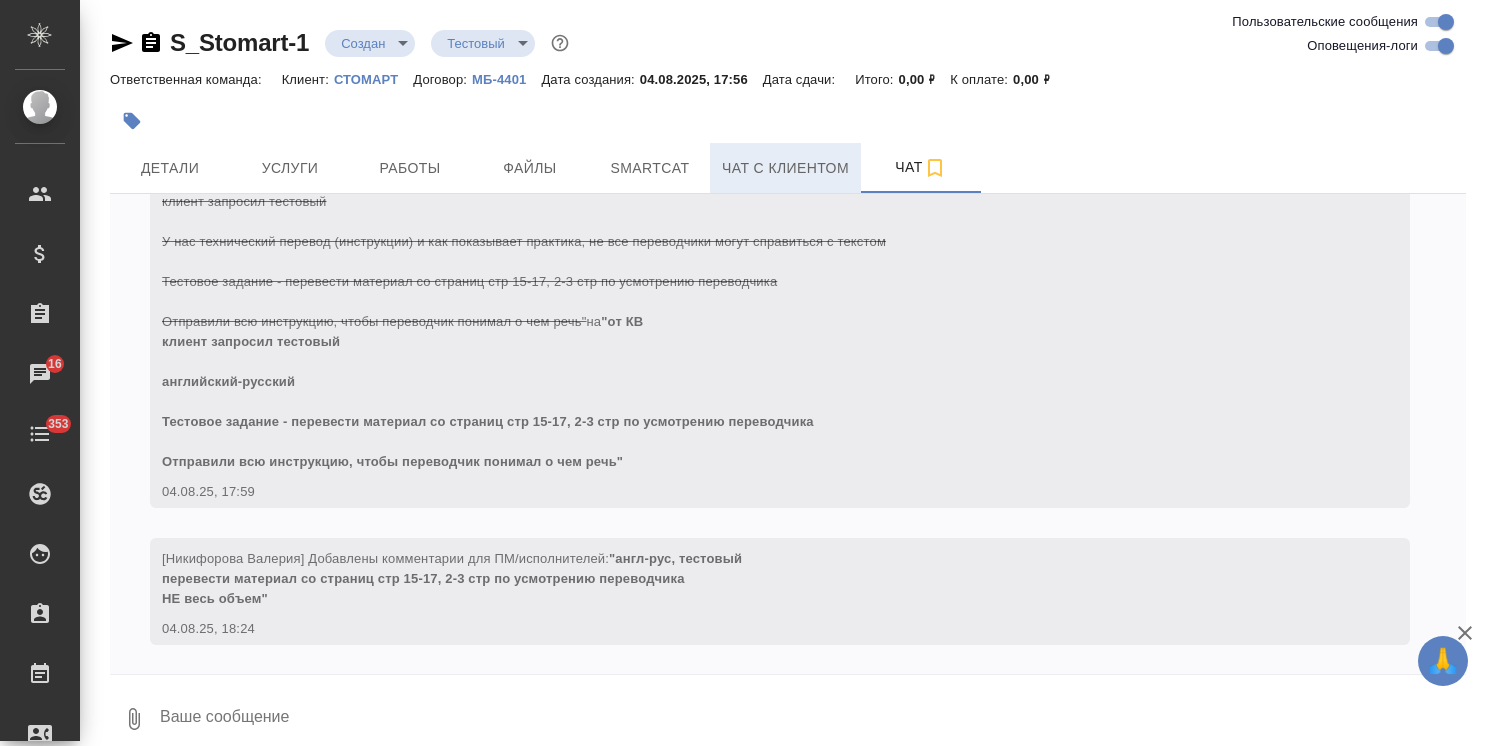 click on "Чат с клиентом" at bounding box center (785, 168) 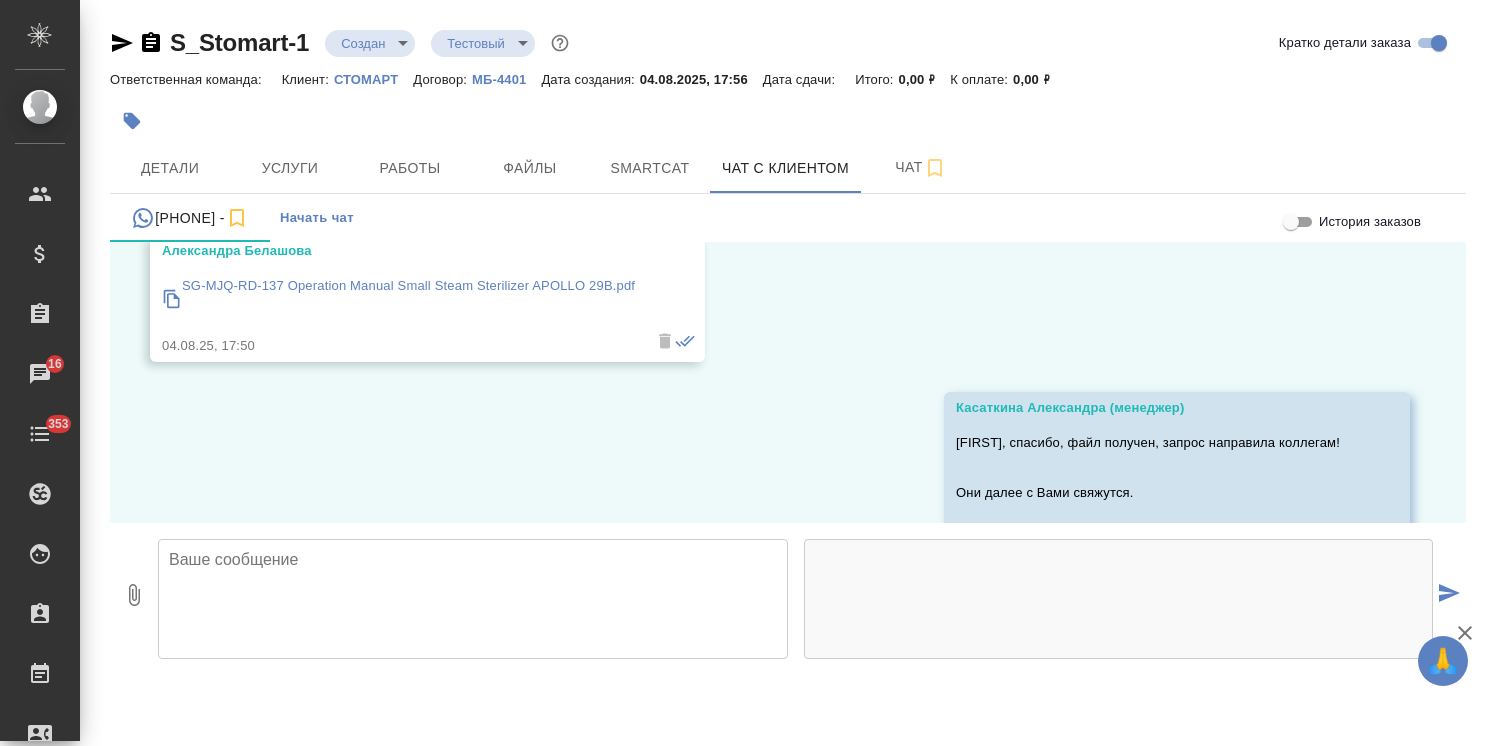 scroll, scrollTop: 1719, scrollLeft: 0, axis: vertical 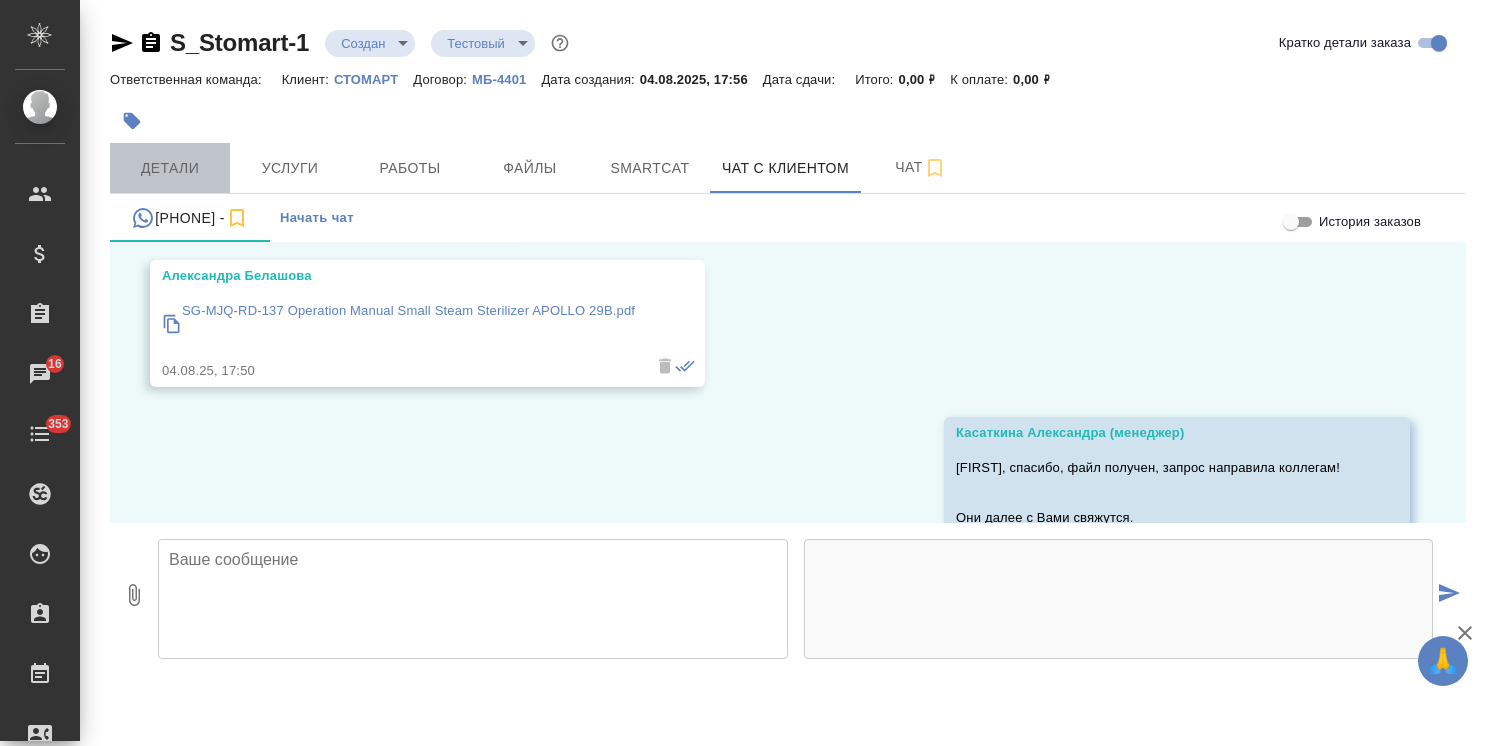 click on "Детали" at bounding box center [170, 168] 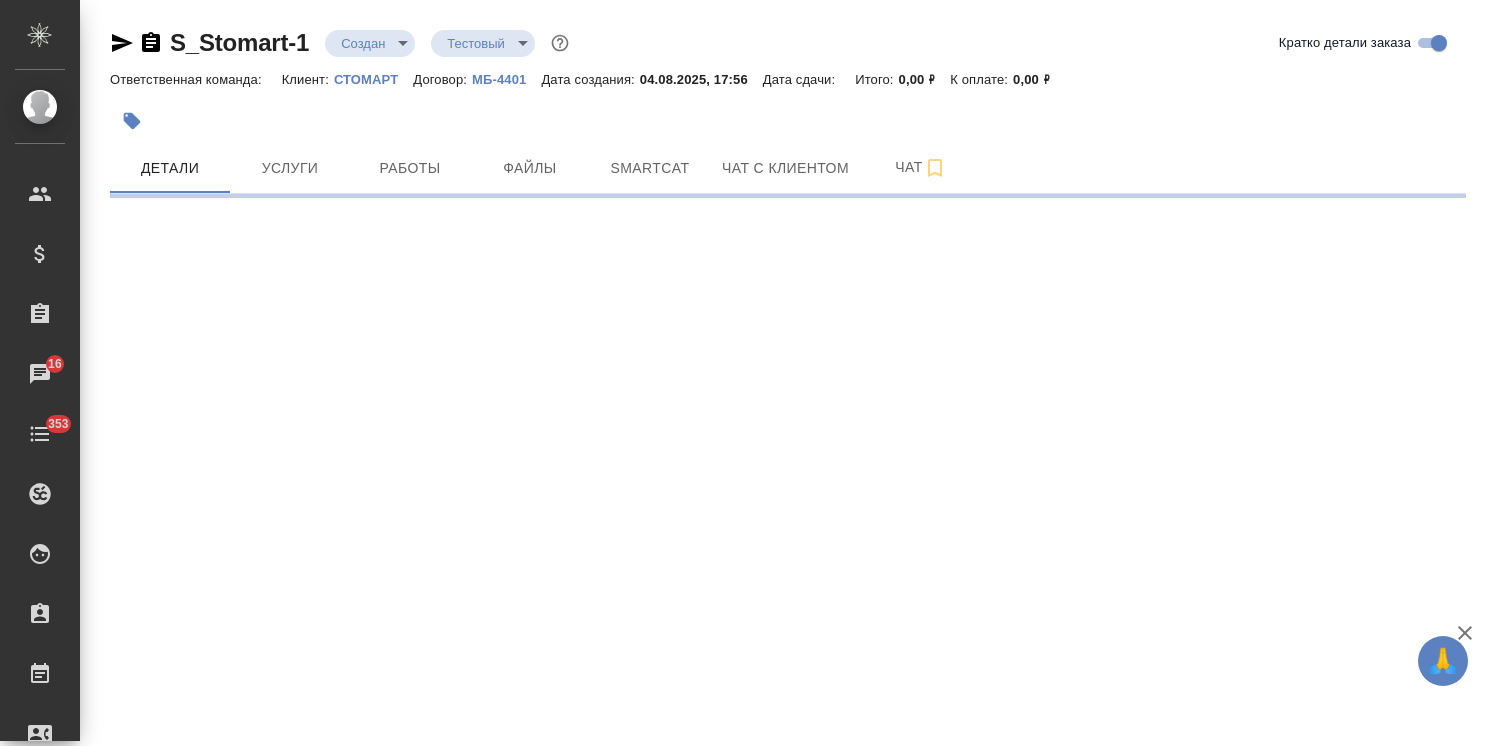 select on "RU" 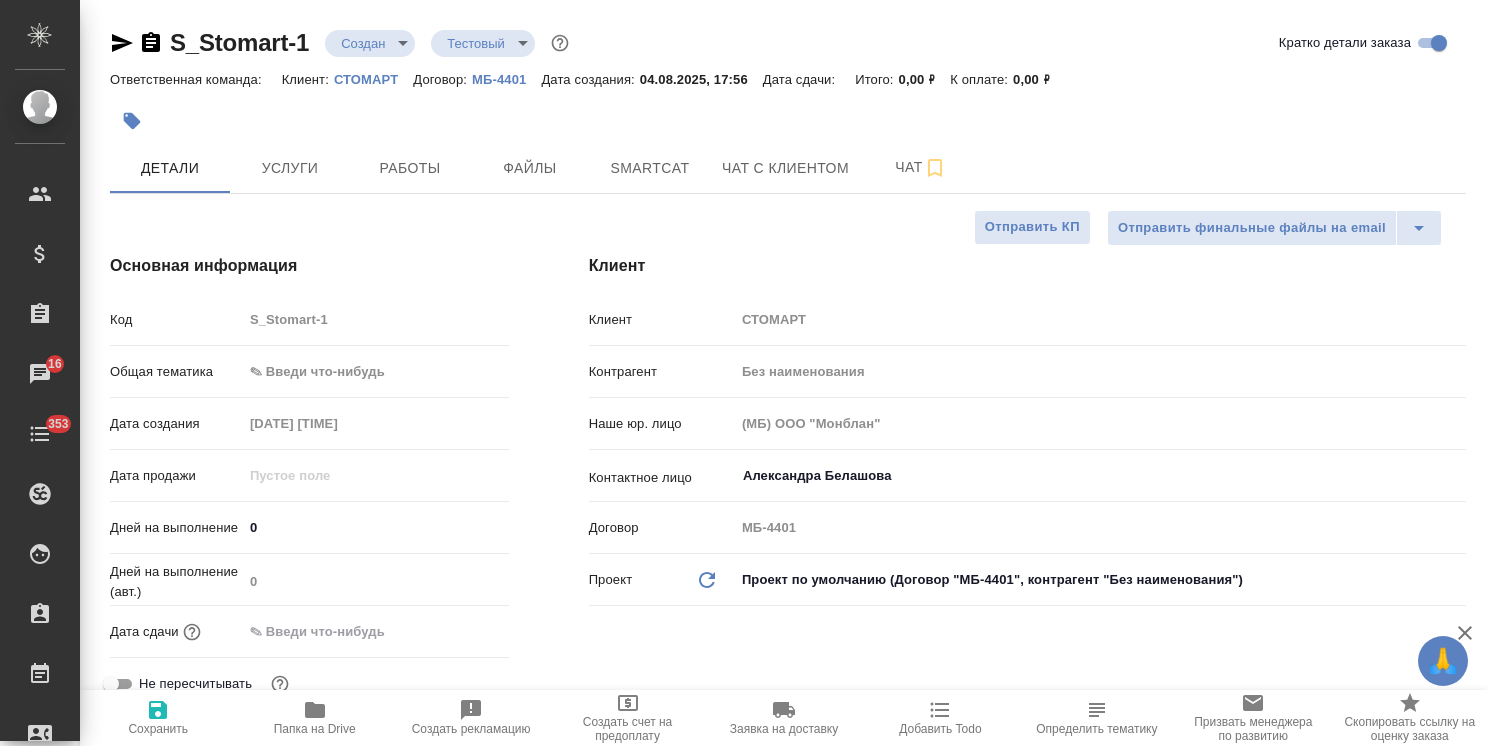 type on "x" 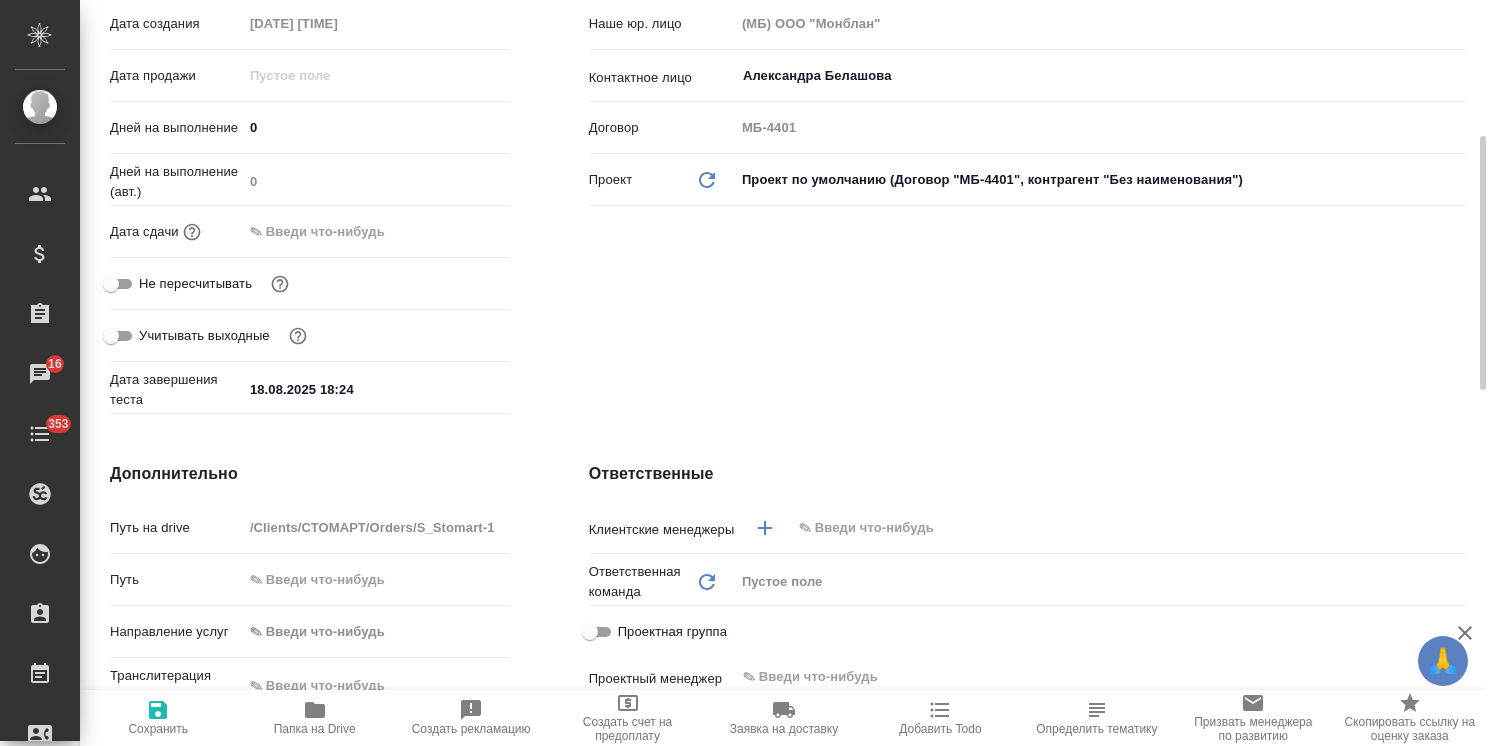 scroll, scrollTop: 600, scrollLeft: 0, axis: vertical 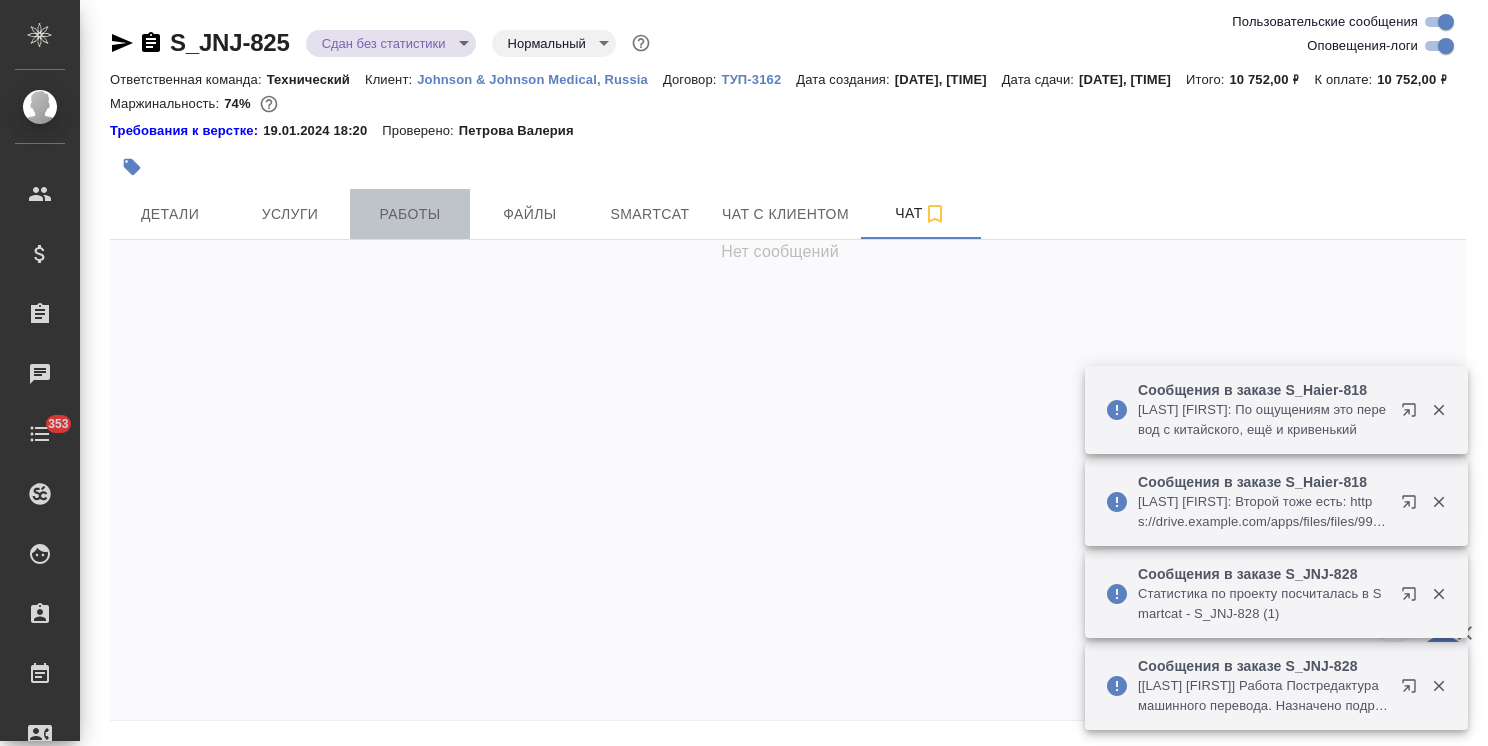 click on "Работы" at bounding box center [410, 214] 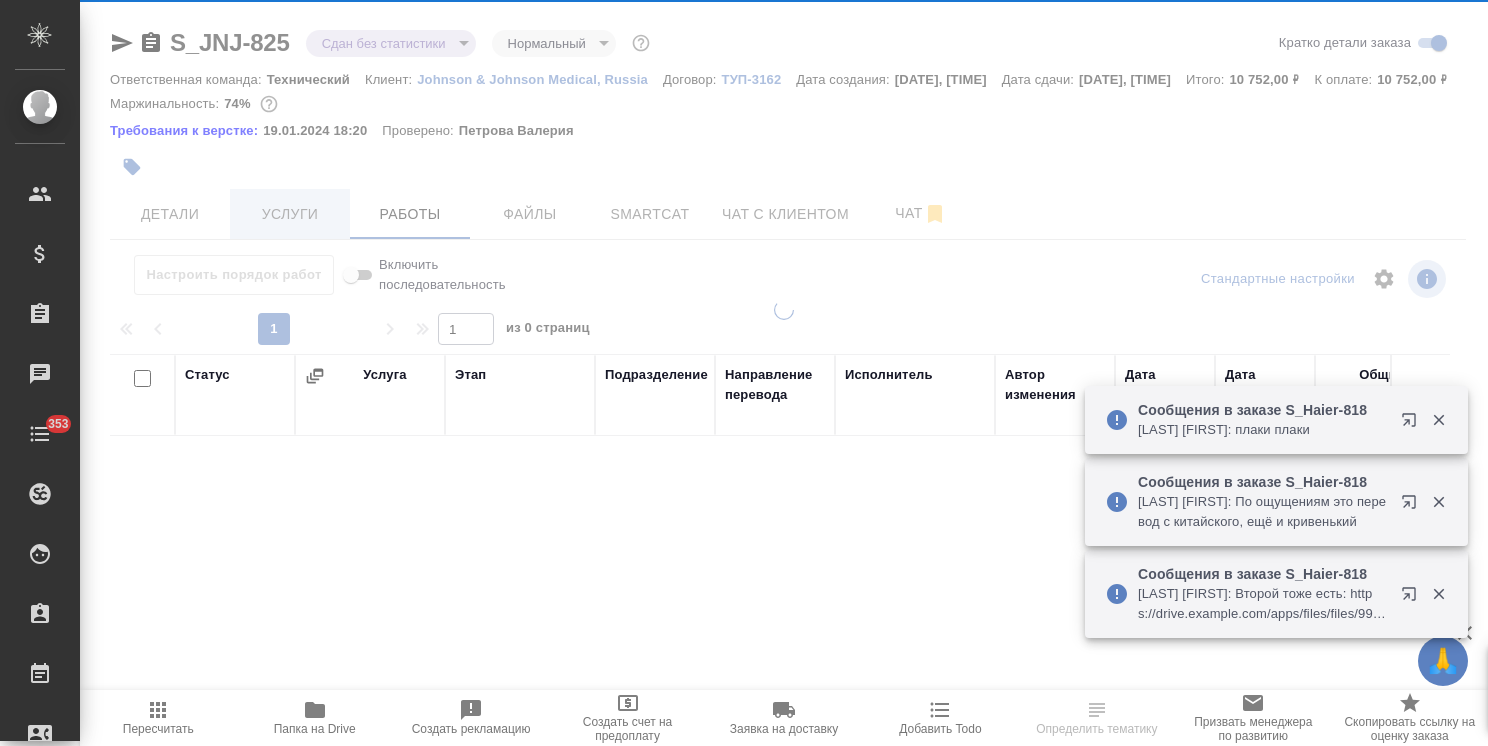 click at bounding box center [784, 373] 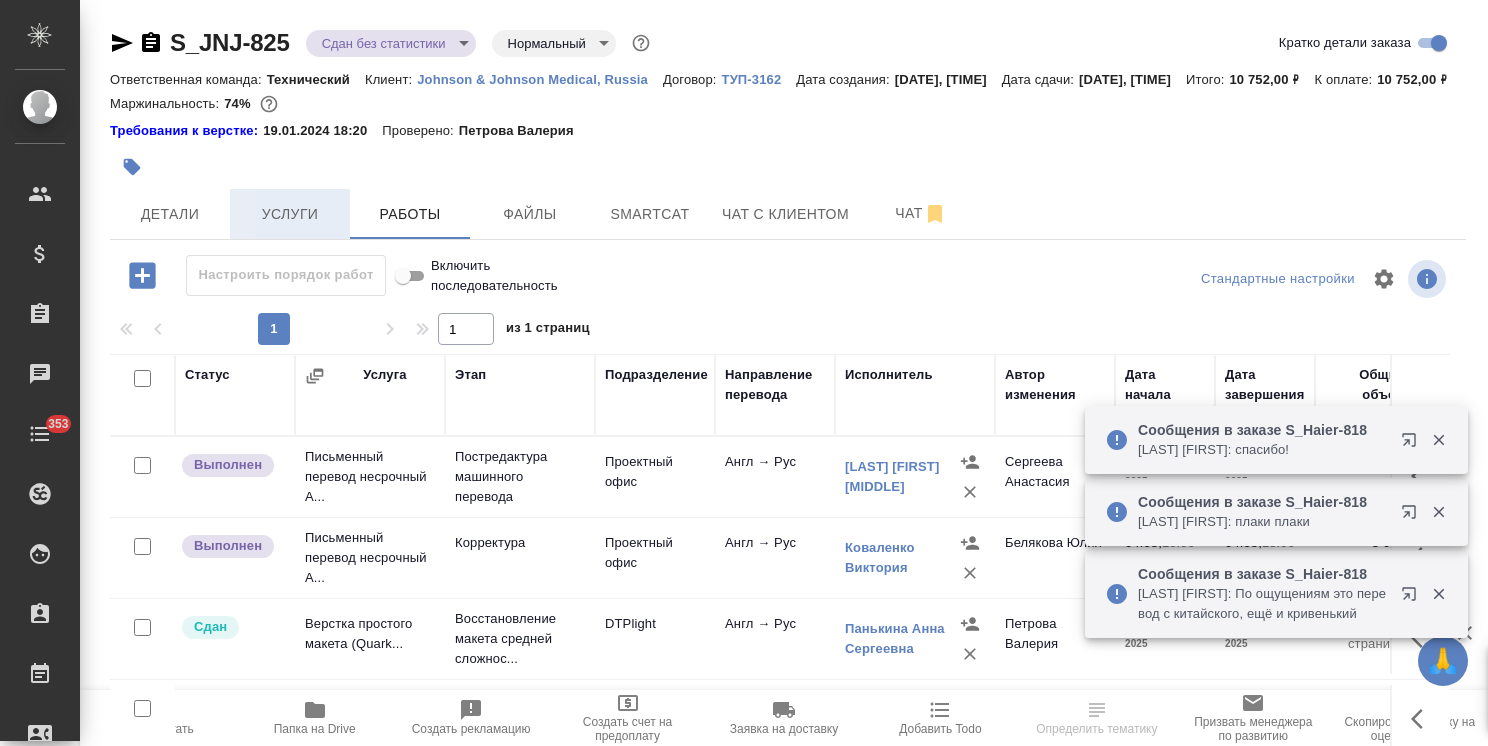 click on "Услуги" at bounding box center [290, 214] 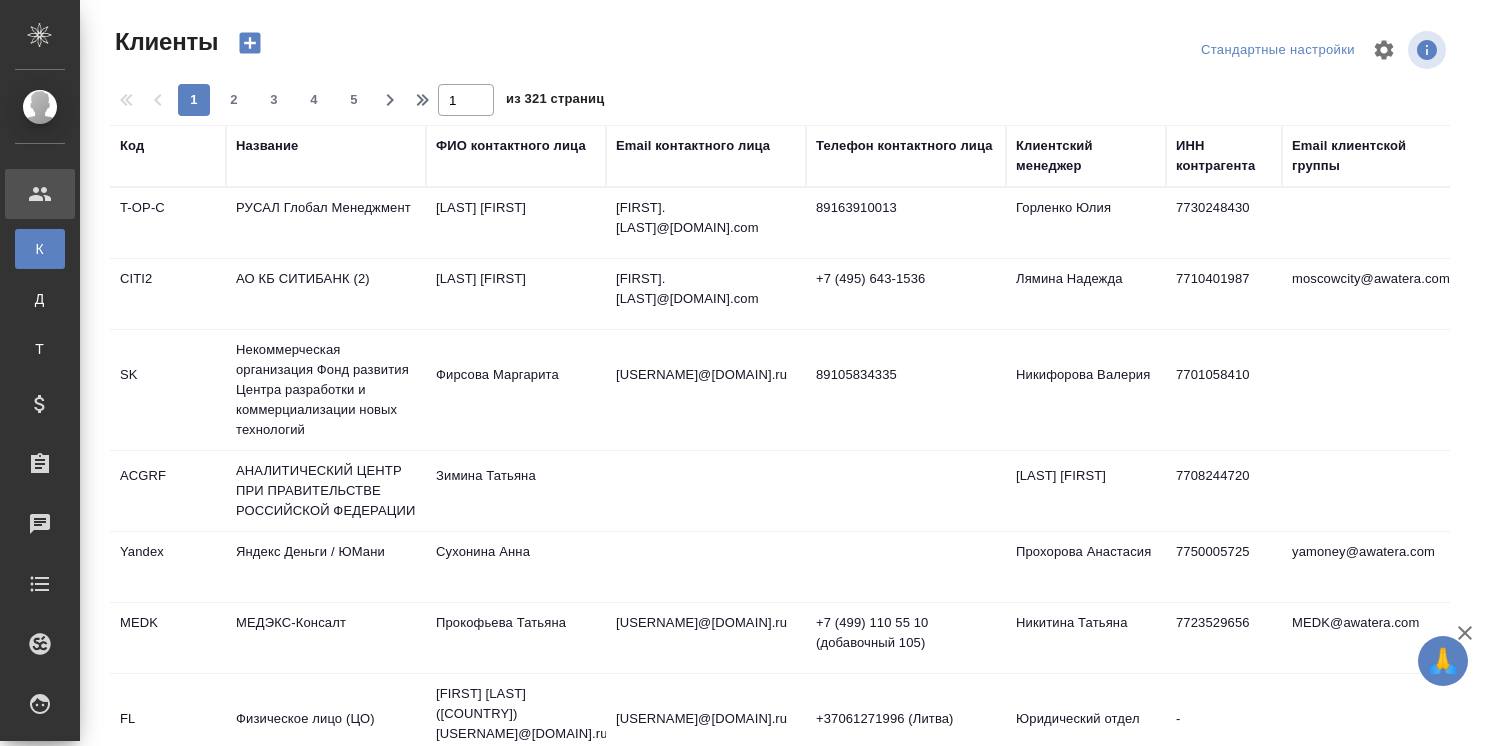 select on "RU" 